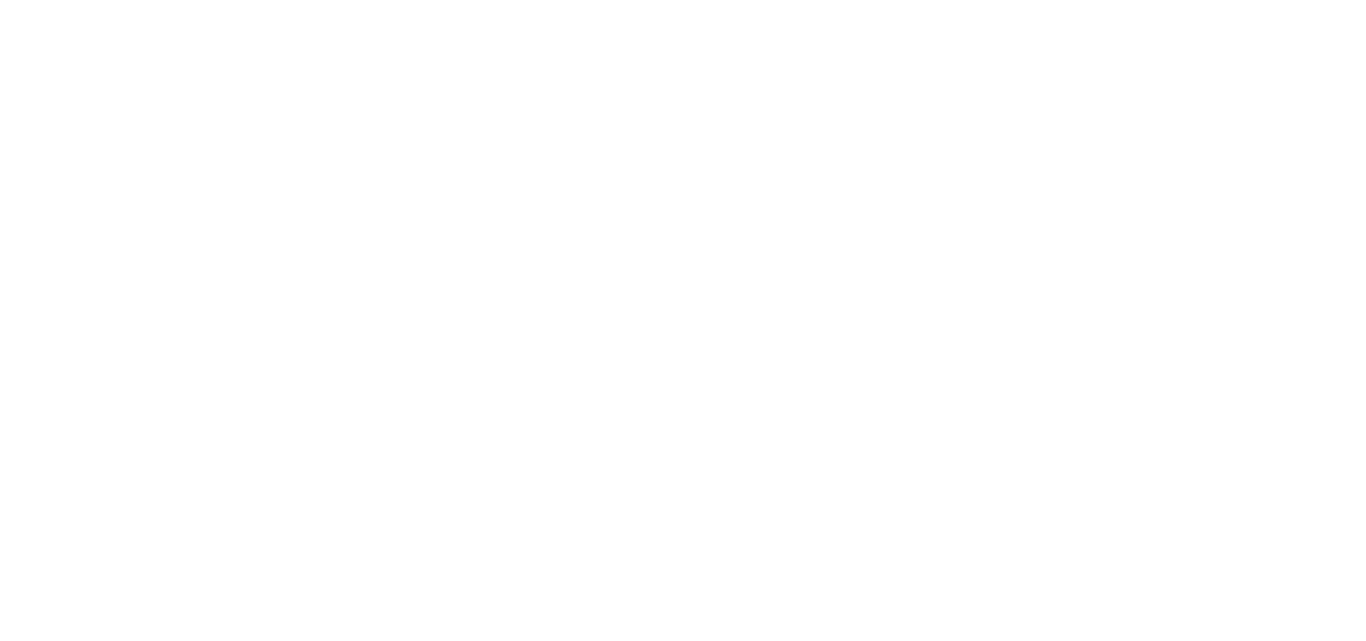 scroll, scrollTop: 0, scrollLeft: 0, axis: both 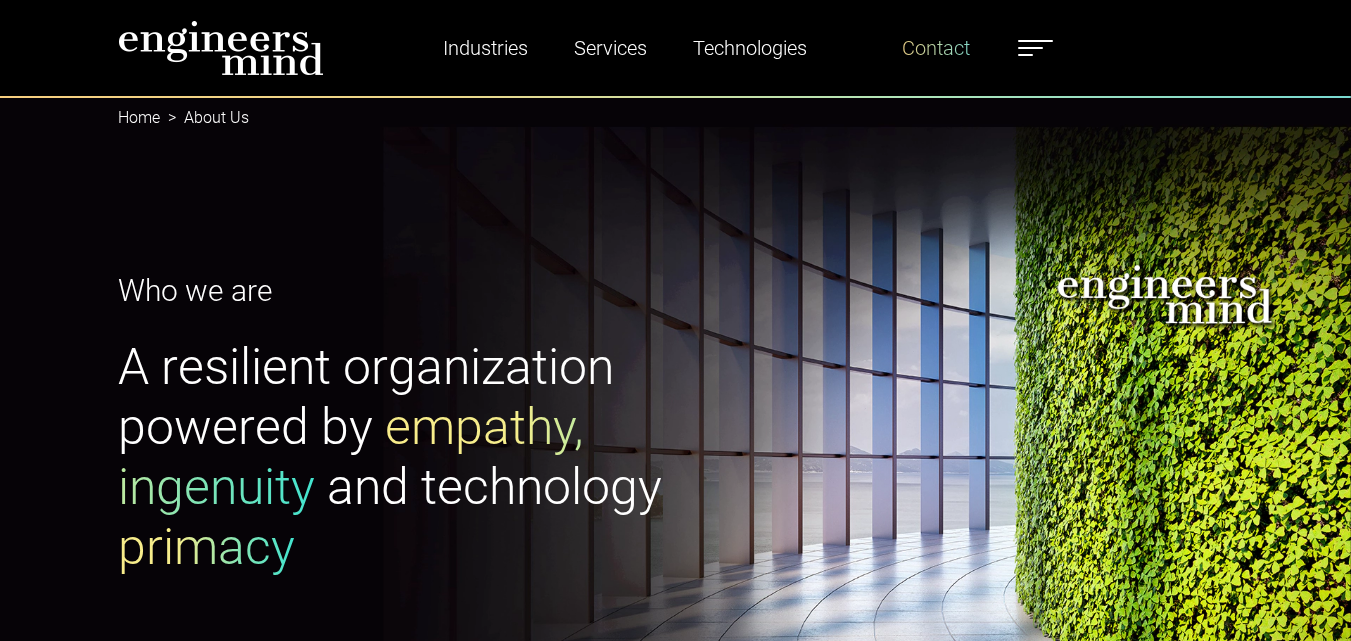 click on "Contact" at bounding box center [936, 48] 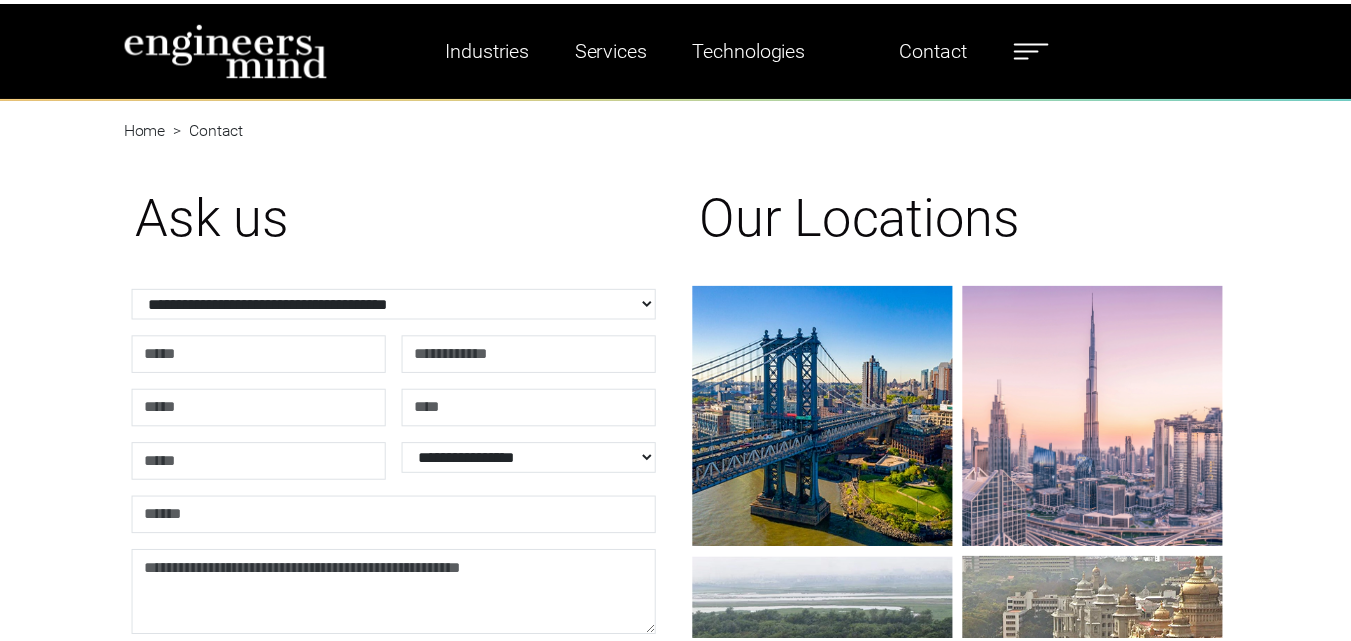 scroll, scrollTop: 0, scrollLeft: 0, axis: both 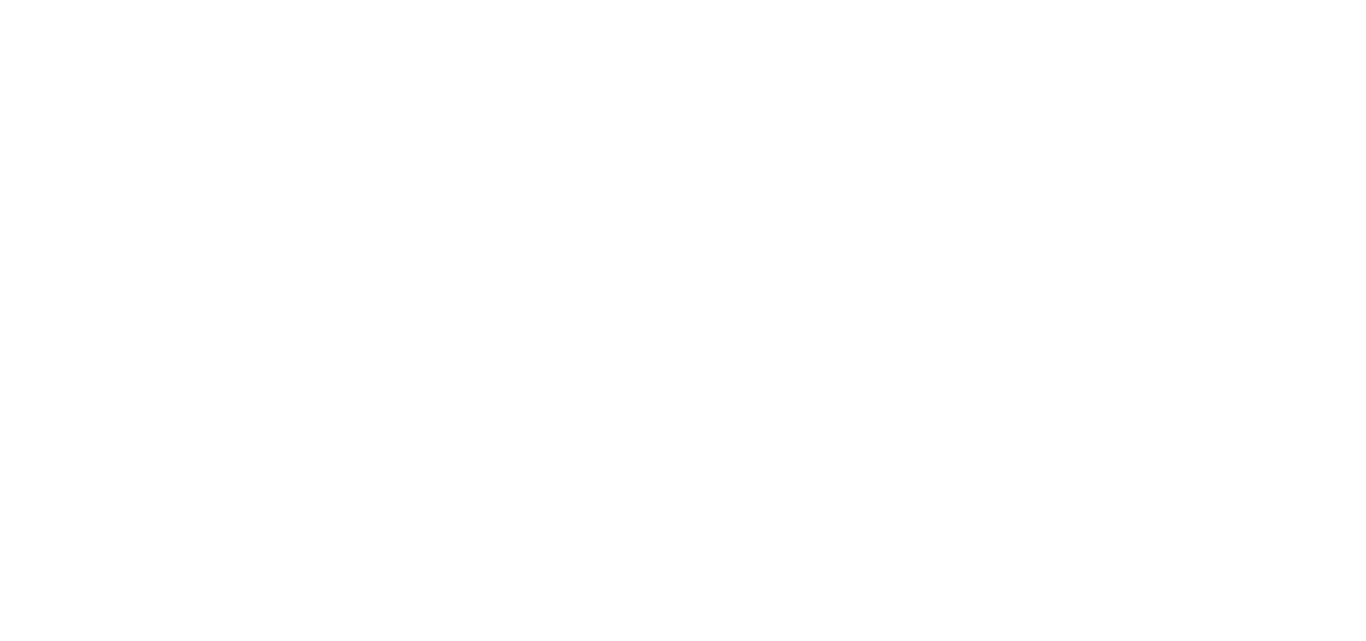 click at bounding box center [683, 0] 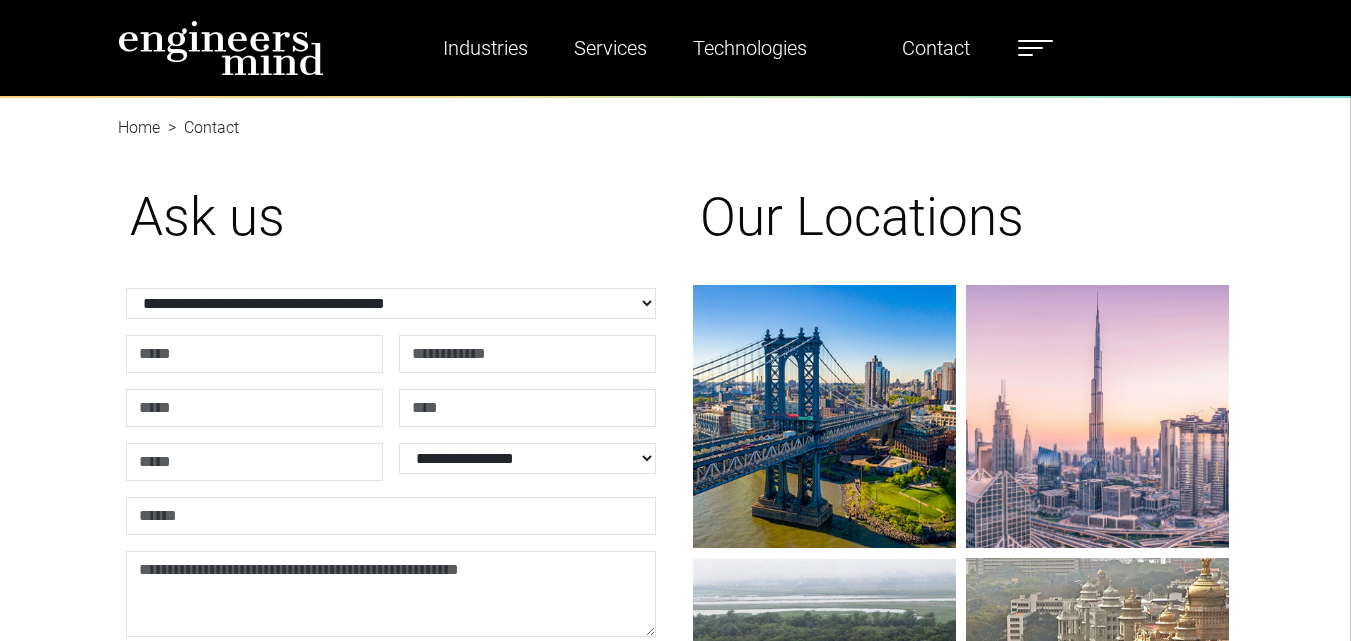 click on "Industries Financial Services Healthcare Manufacturing Services Digital Transformation AI & Data Staffing Managed IT Services  Managed Security Services & Certifications Digital Analytics Enablement Services Technologies Liferay Salesforce Full Stack DevOps Industries Financial Services Healthcare Manufacturing Services Digital Transformation AI & Data Staffing Managed IT Services  Managed Security Services & Certifications Digital Analytics Enablement Services Technologies Liferay Salesforce Full Stack DevOps About Us Team Alliances Careers Resources Blogs News Testimonials Contact About Us Team Alliances Careers Resources Blogs News Testimonials   Contact" at bounding box center (675, 49) 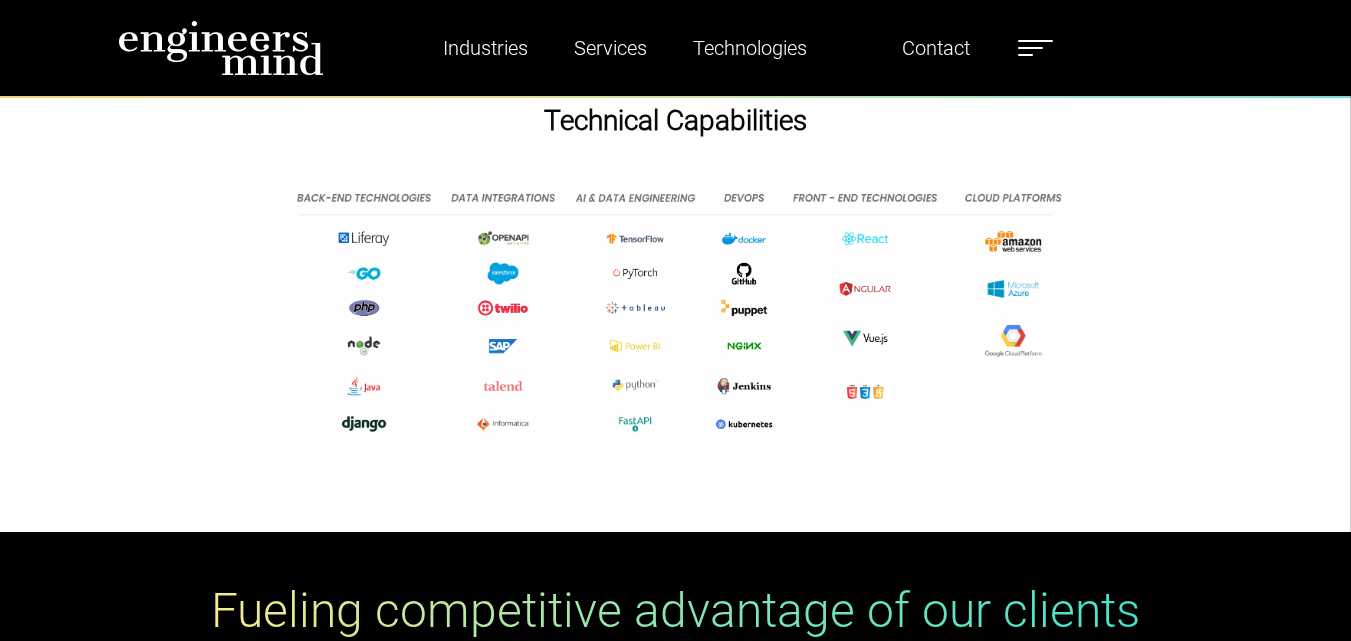 scroll, scrollTop: 1351, scrollLeft: 0, axis: vertical 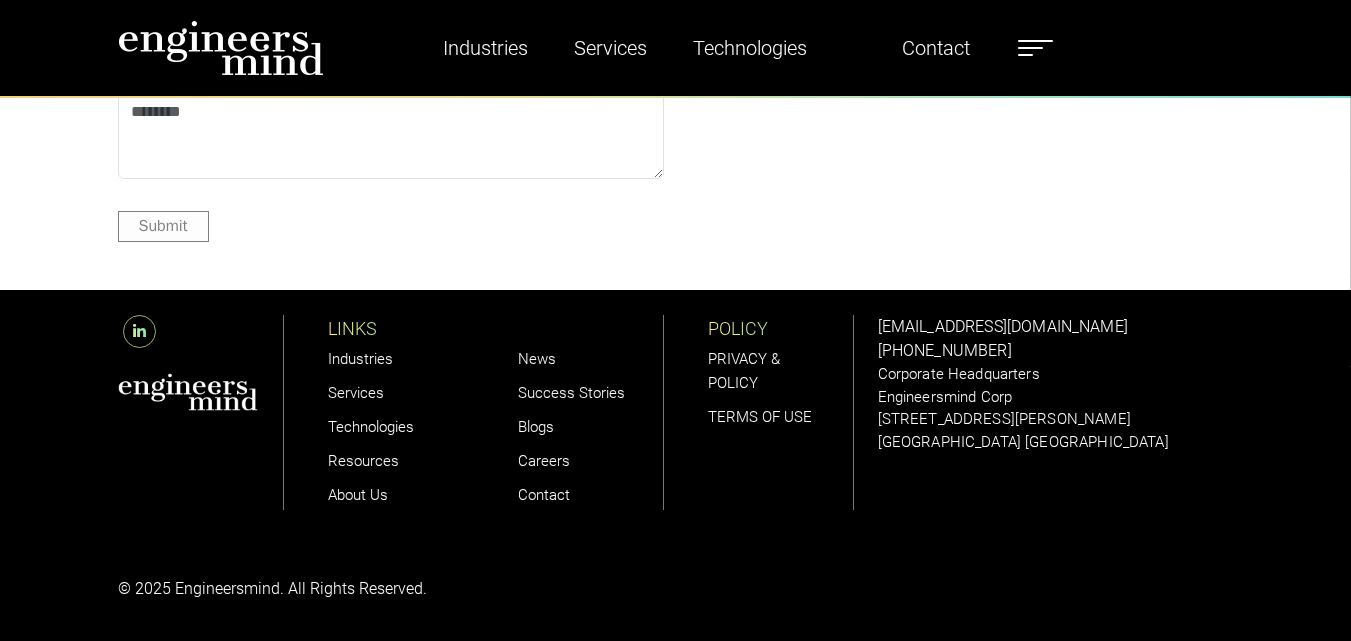 click on "Contact" at bounding box center [544, 495] 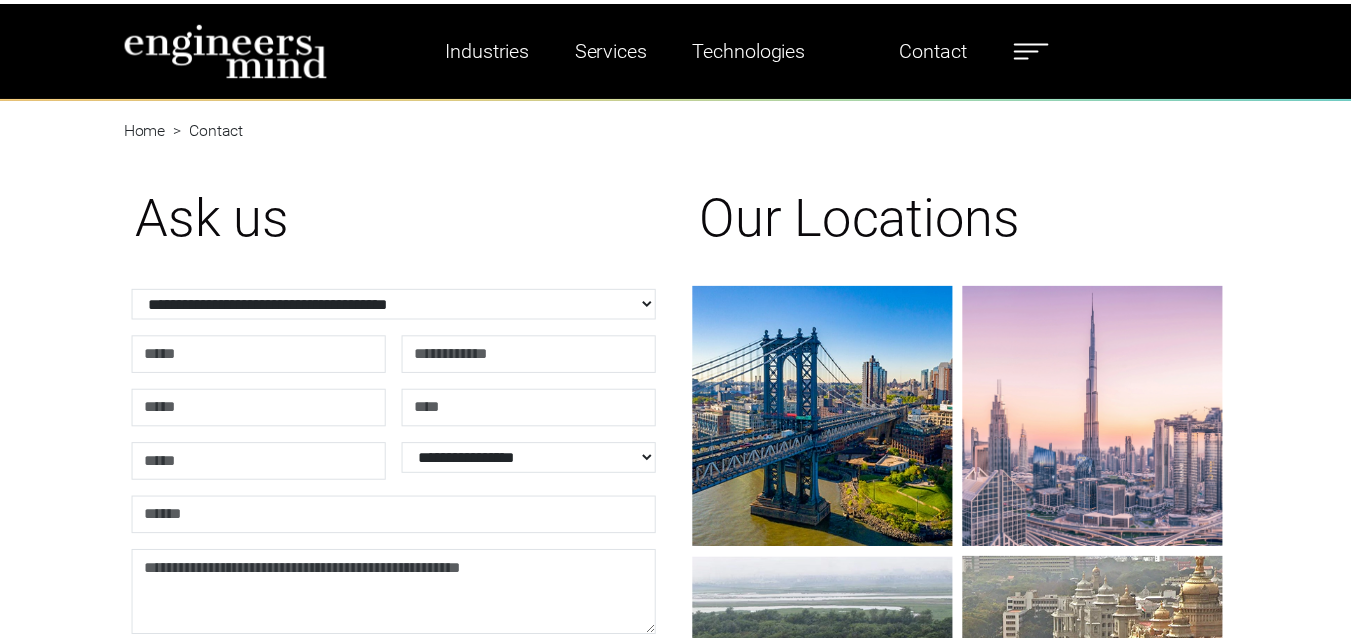 scroll, scrollTop: 0, scrollLeft: 0, axis: both 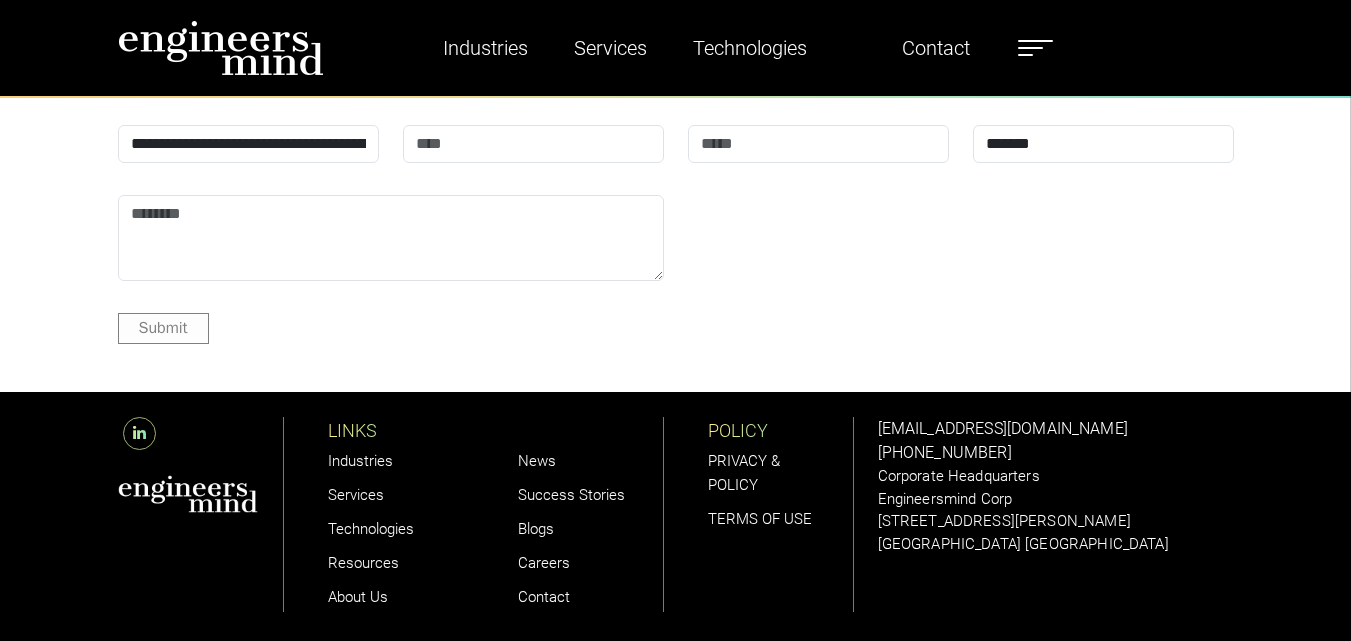 click on "Careers" at bounding box center [544, 563] 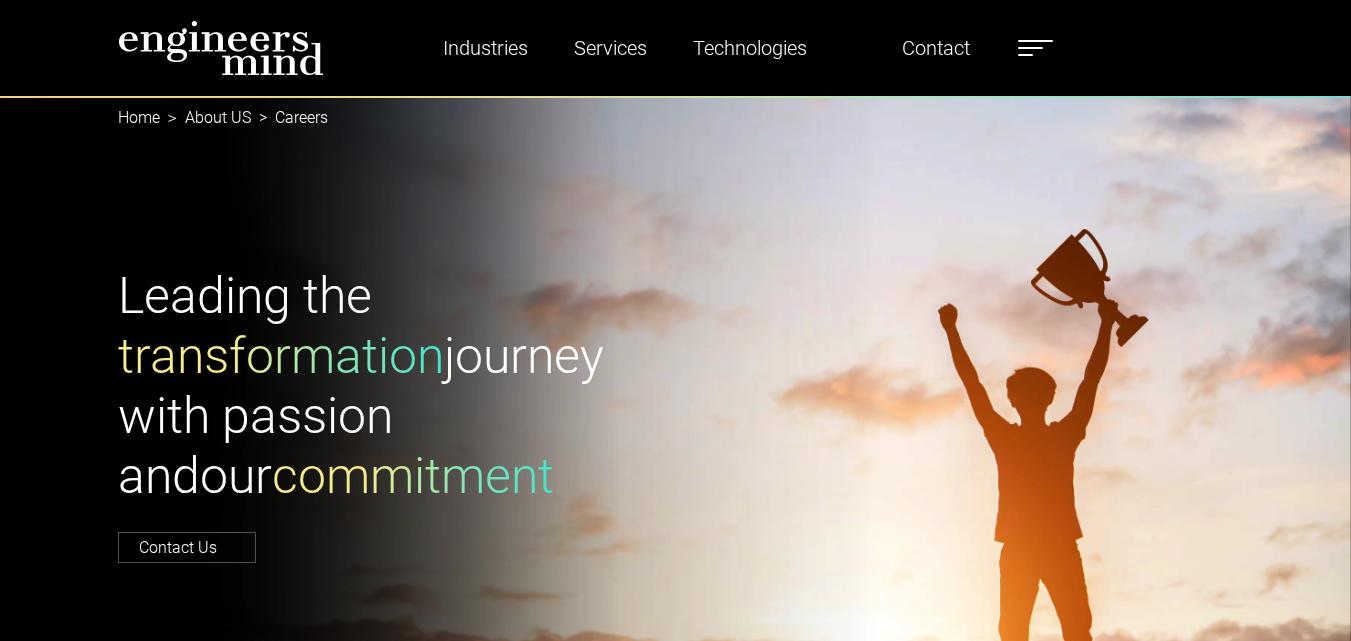 scroll, scrollTop: 0, scrollLeft: 0, axis: both 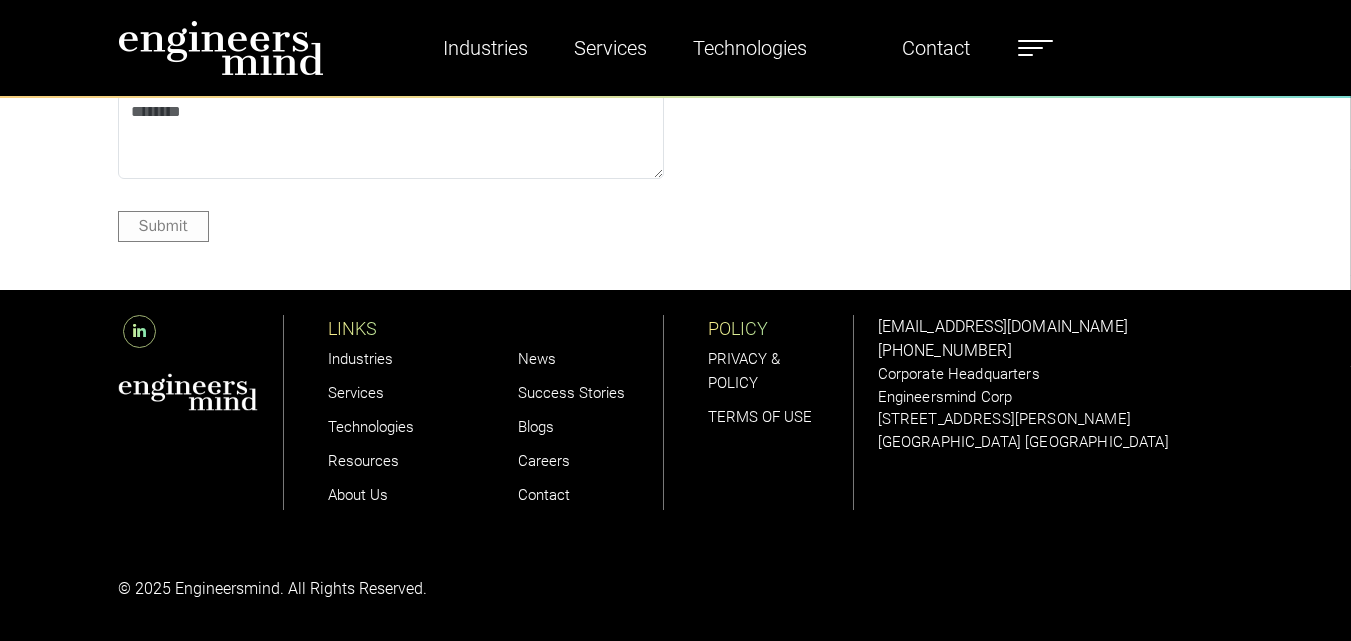 click on "Careers" at bounding box center (544, 461) 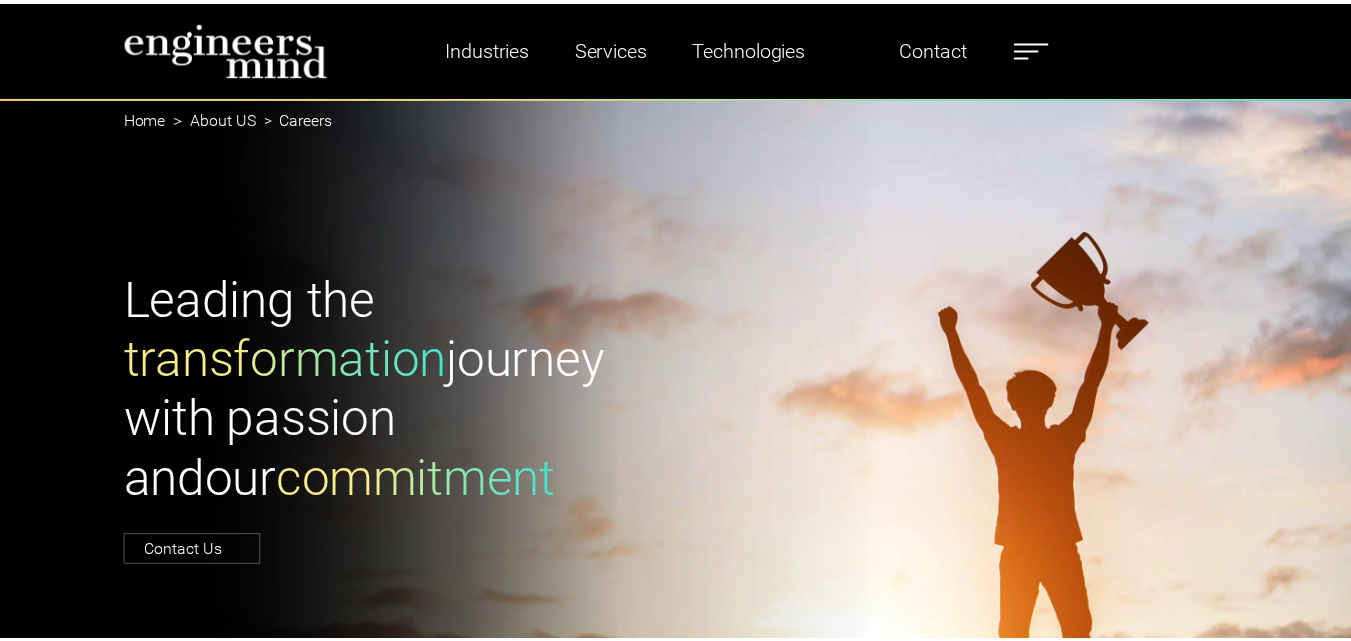 scroll, scrollTop: 0, scrollLeft: 0, axis: both 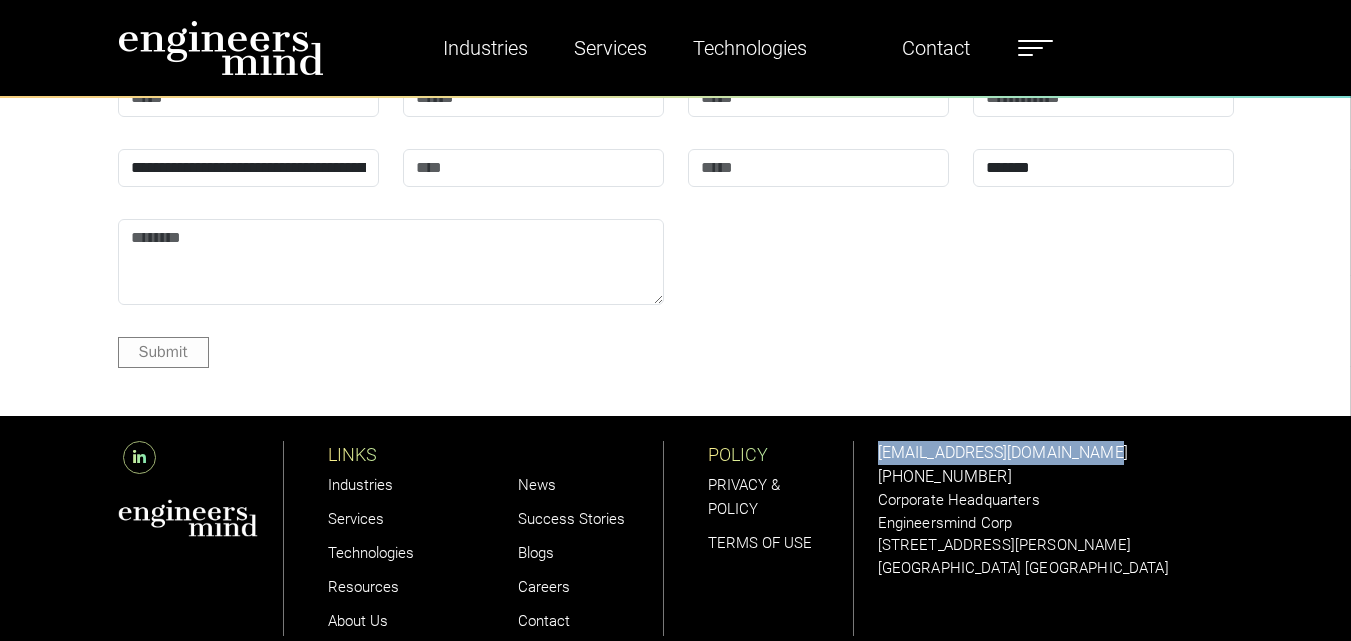 drag, startPoint x: 1101, startPoint y: 450, endPoint x: 874, endPoint y: 451, distance: 227.0022 